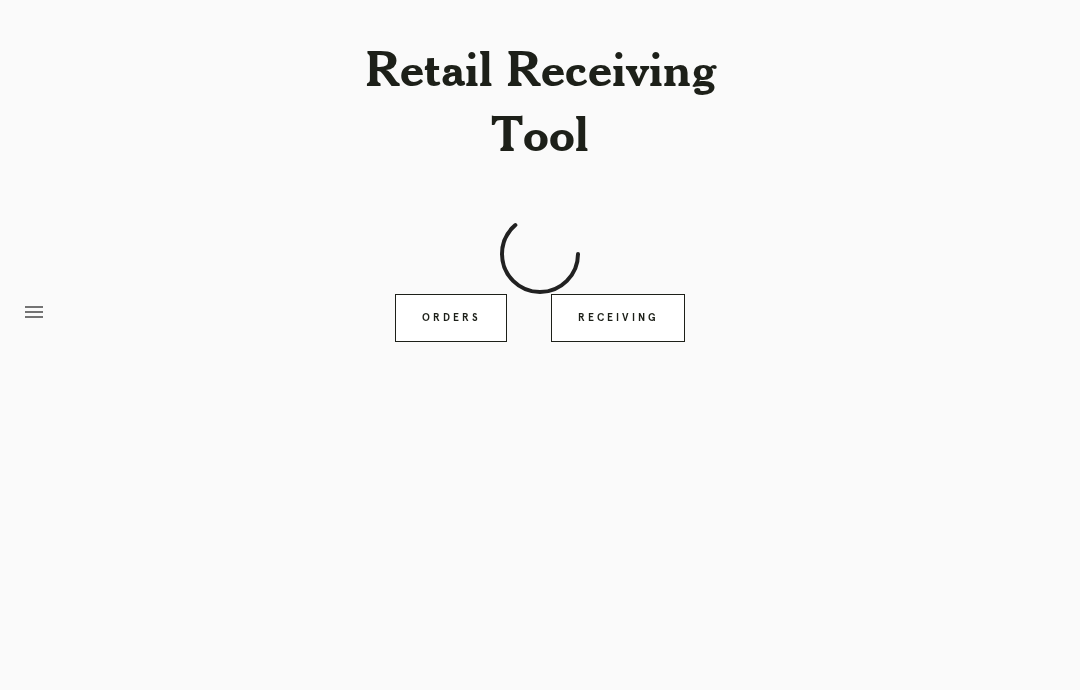 scroll, scrollTop: 0, scrollLeft: 0, axis: both 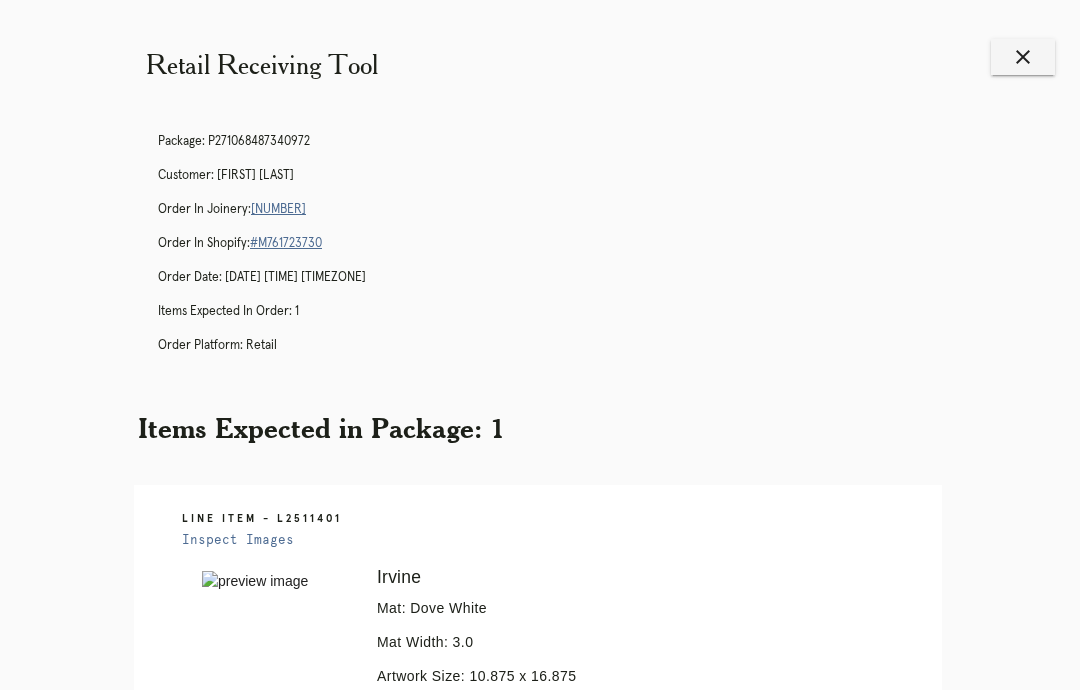 click on "close" at bounding box center (1023, 57) 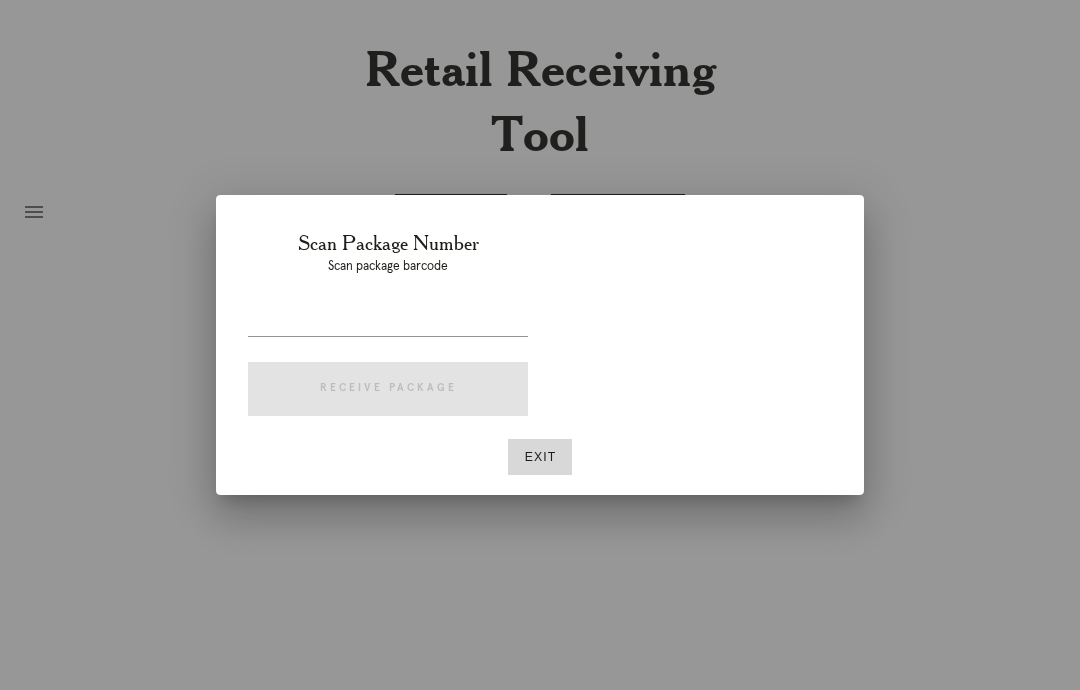 scroll, scrollTop: 0, scrollLeft: 0, axis: both 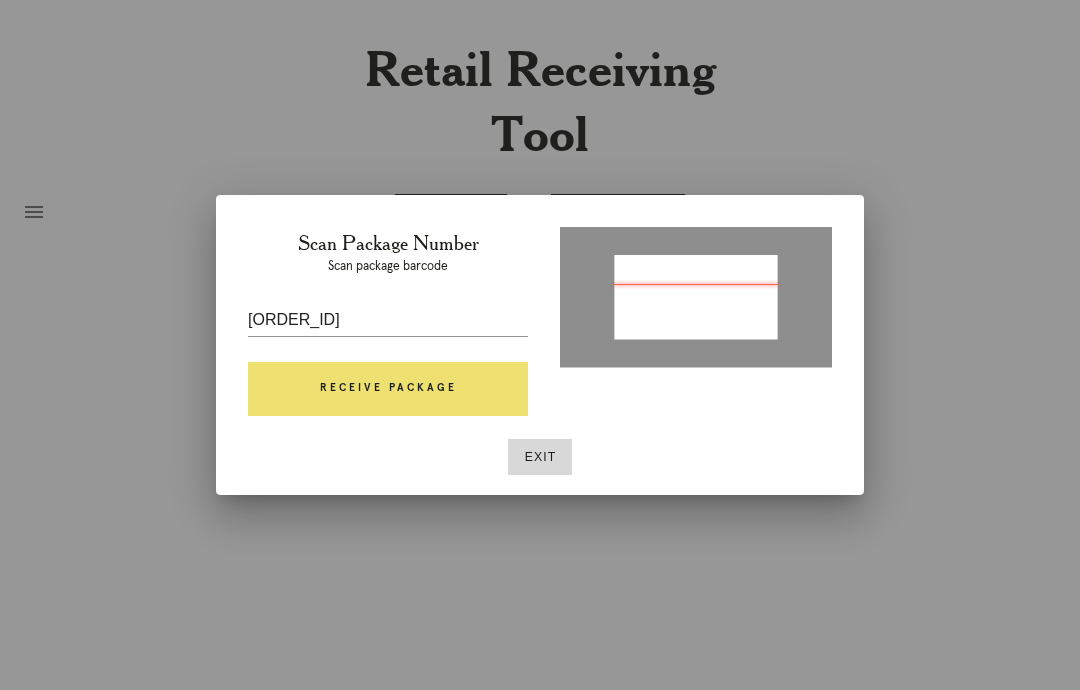 click on "Receive Package" at bounding box center (388, 389) 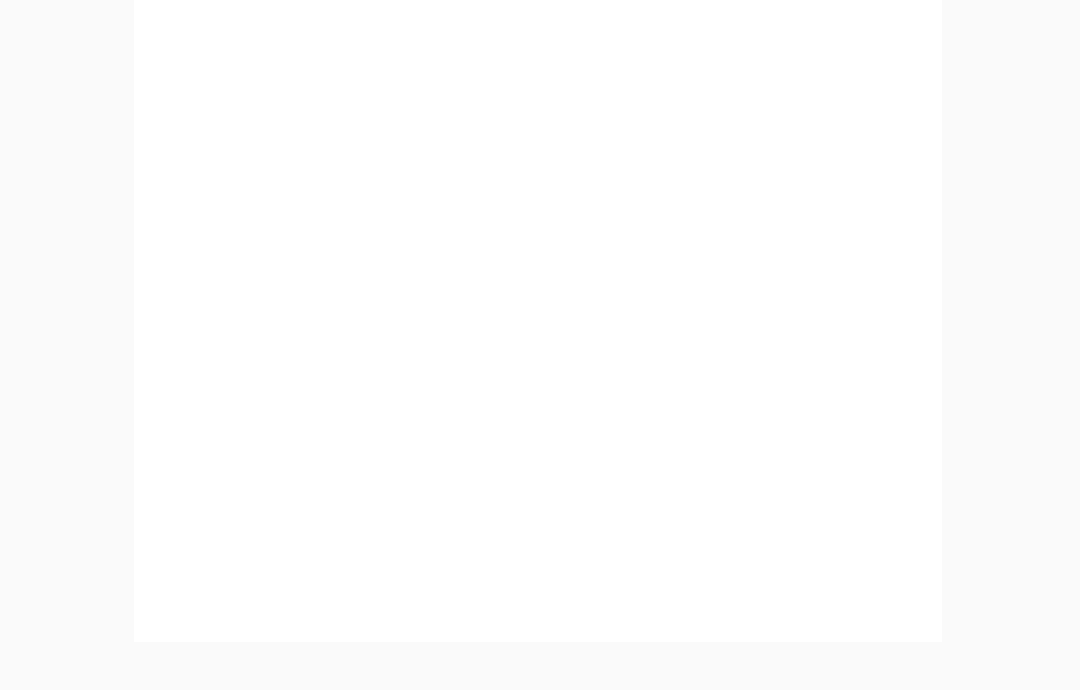 scroll, scrollTop: 939, scrollLeft: 0, axis: vertical 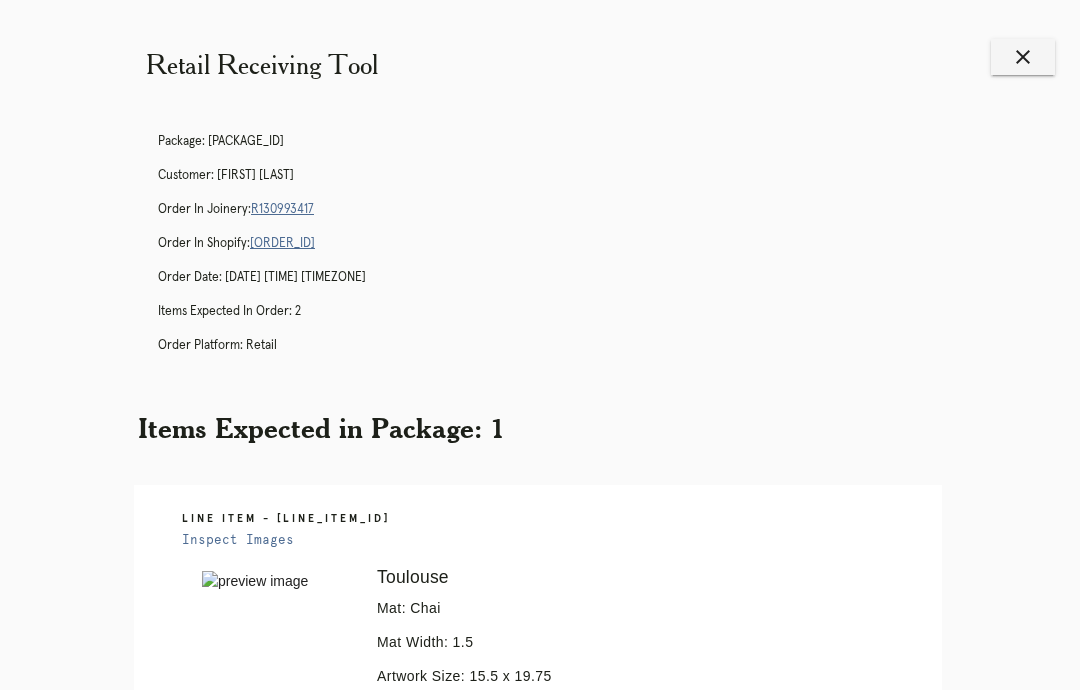 click on "close" at bounding box center [1023, 57] 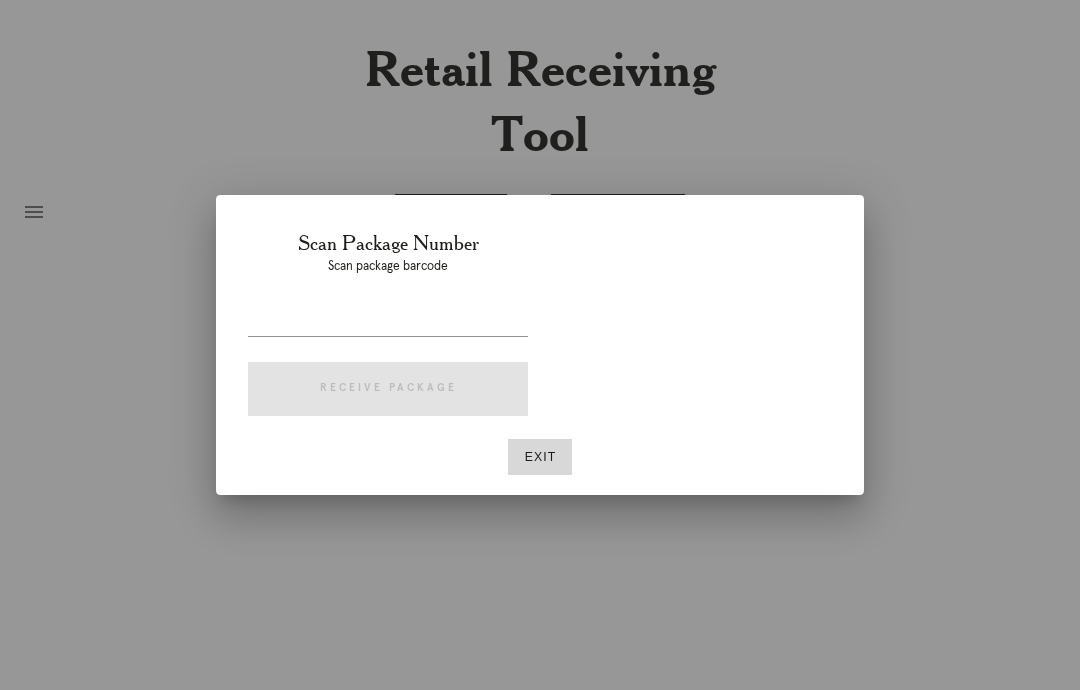 scroll, scrollTop: 0, scrollLeft: 0, axis: both 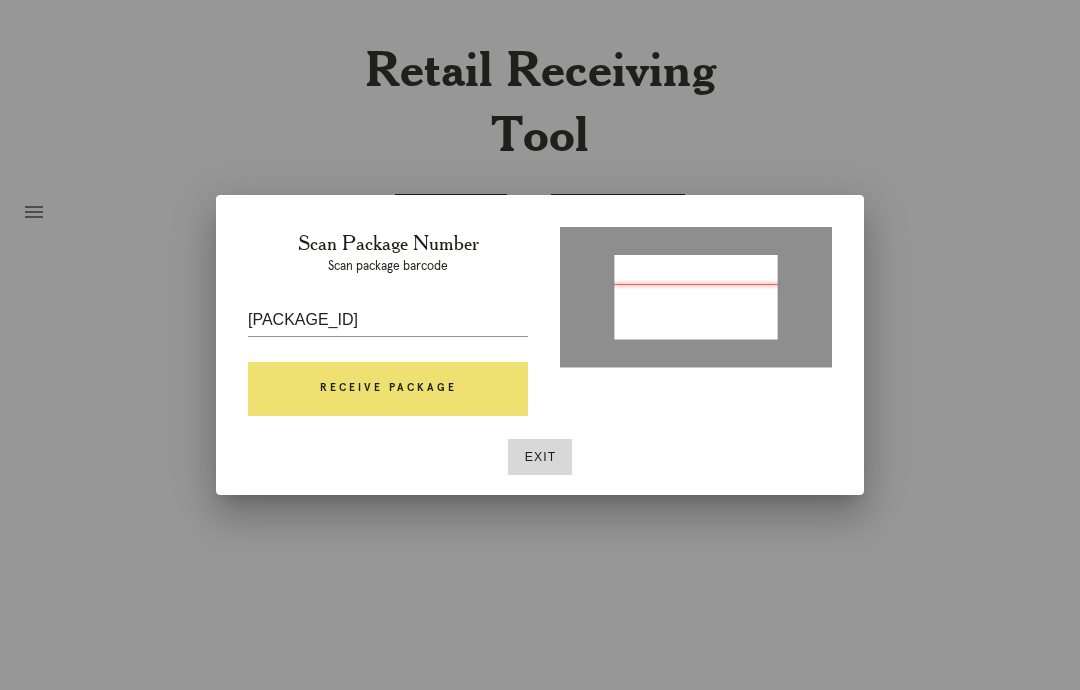 click on "Receive Package" at bounding box center (388, 389) 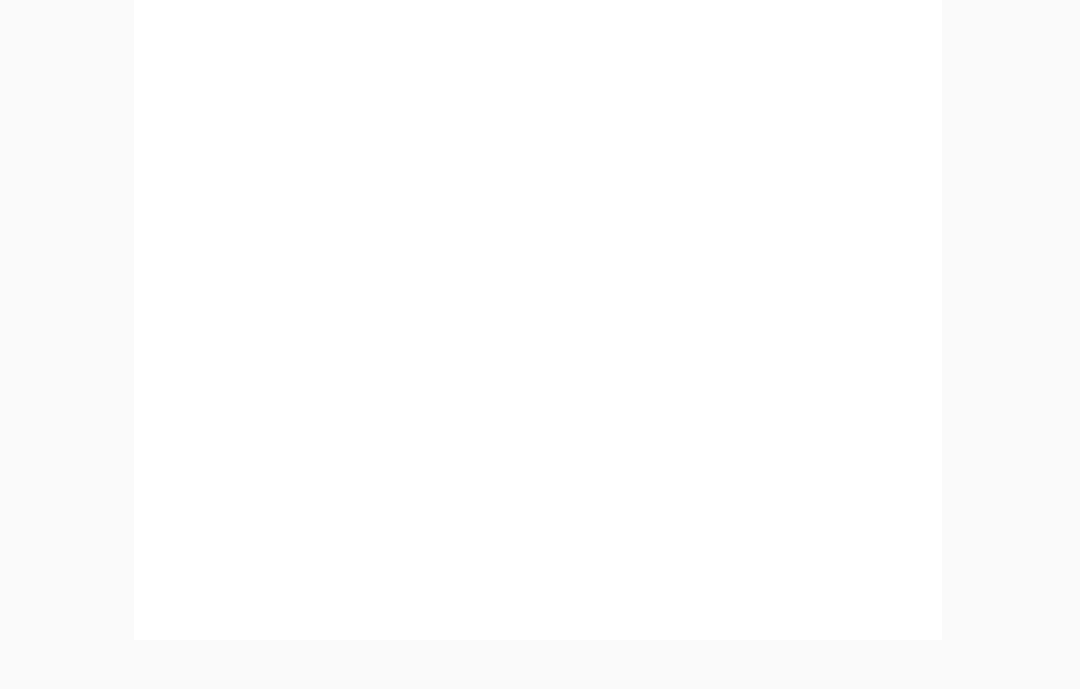 scroll, scrollTop: 859, scrollLeft: 0, axis: vertical 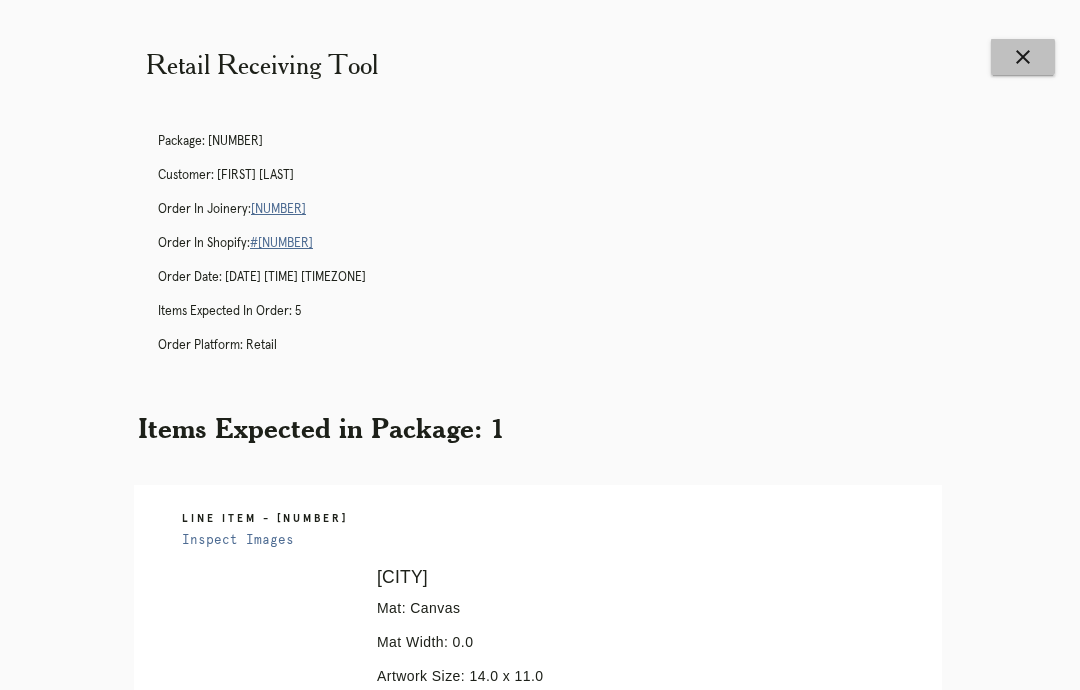 click on "close" at bounding box center (1023, 57) 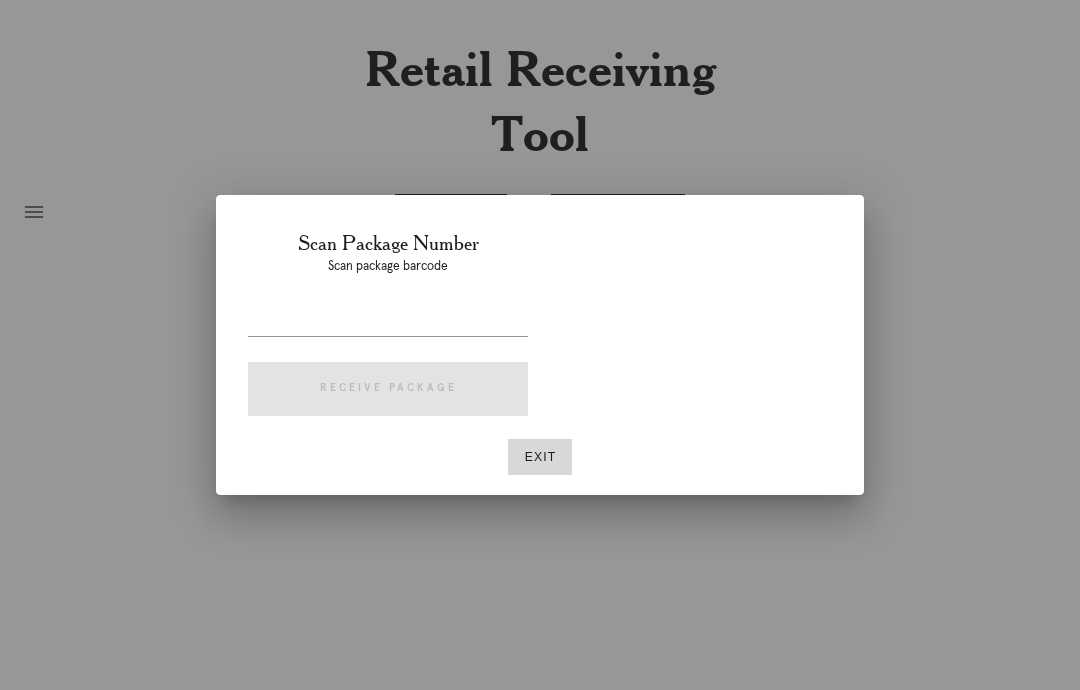 scroll, scrollTop: 0, scrollLeft: 0, axis: both 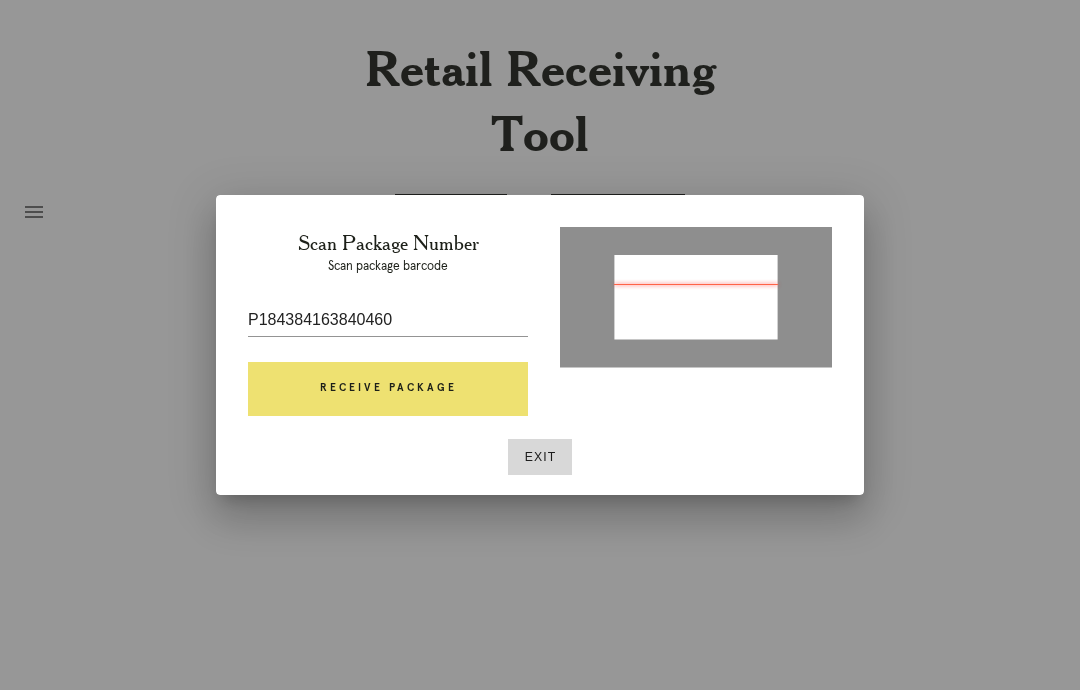 click on "Receive Package" at bounding box center [388, 389] 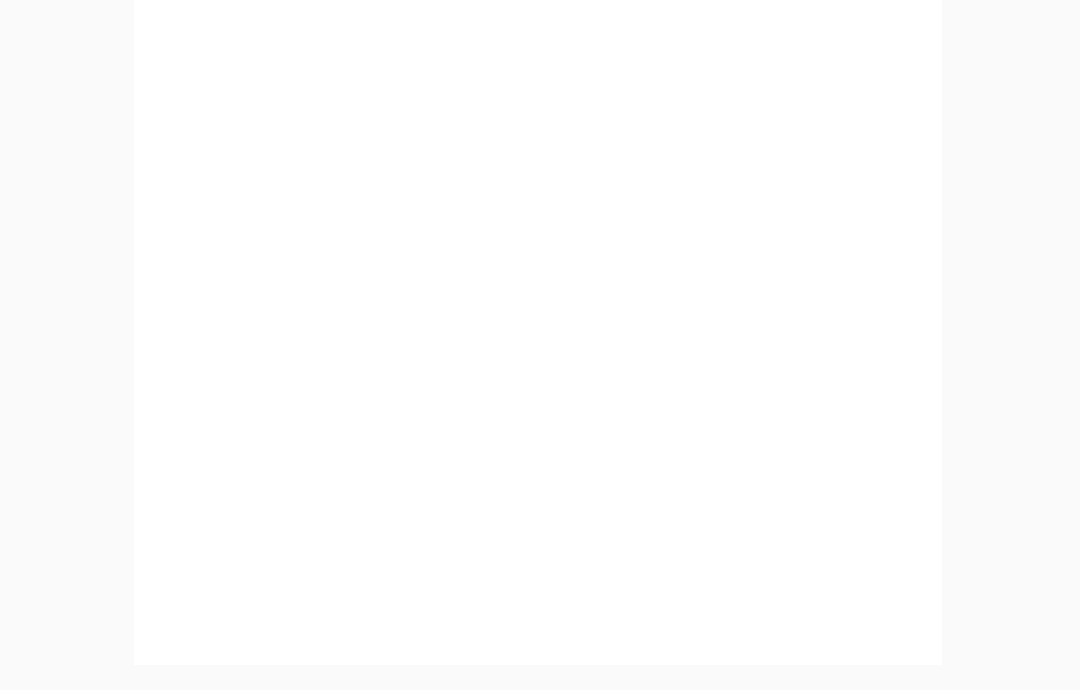 scroll, scrollTop: 911, scrollLeft: 0, axis: vertical 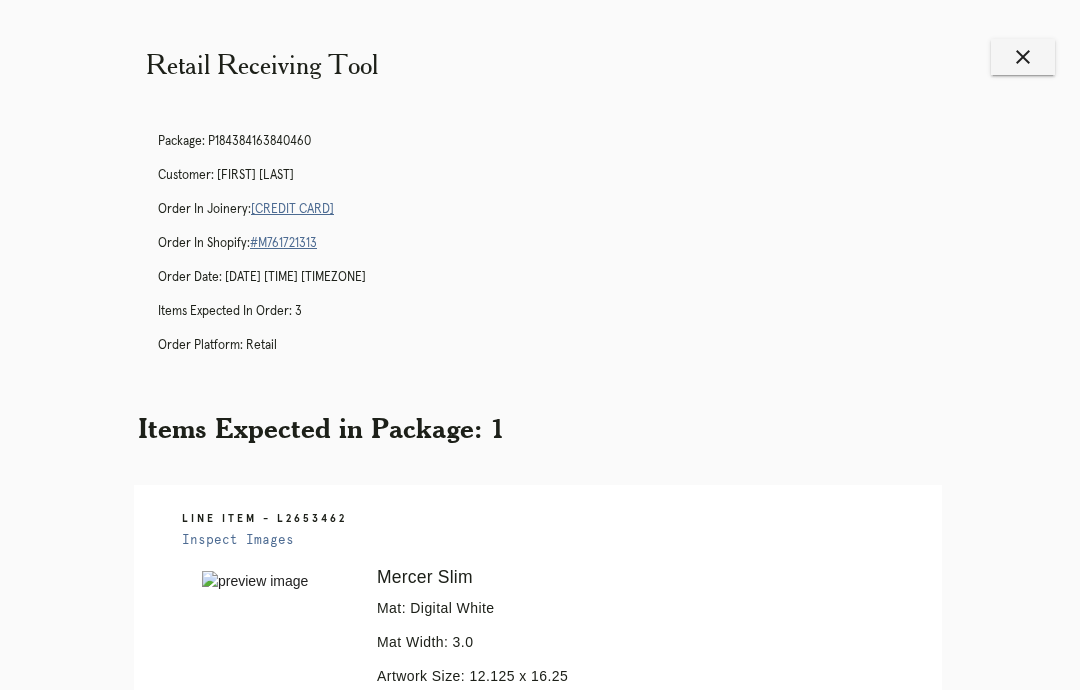 click on "close" at bounding box center [1023, 57] 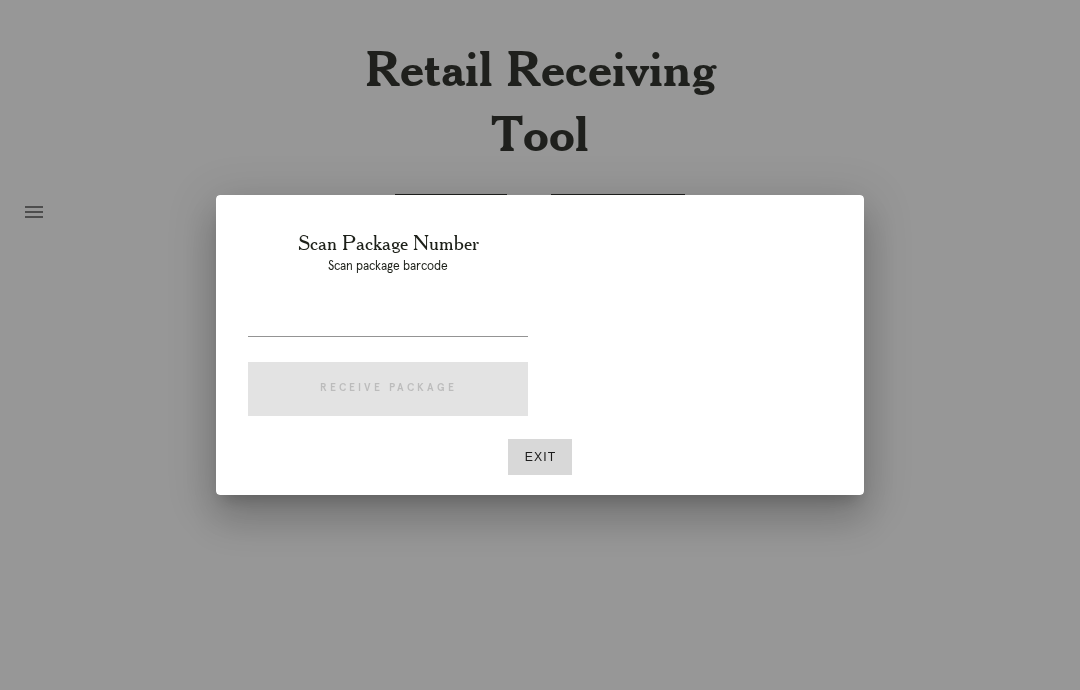 scroll, scrollTop: 0, scrollLeft: 0, axis: both 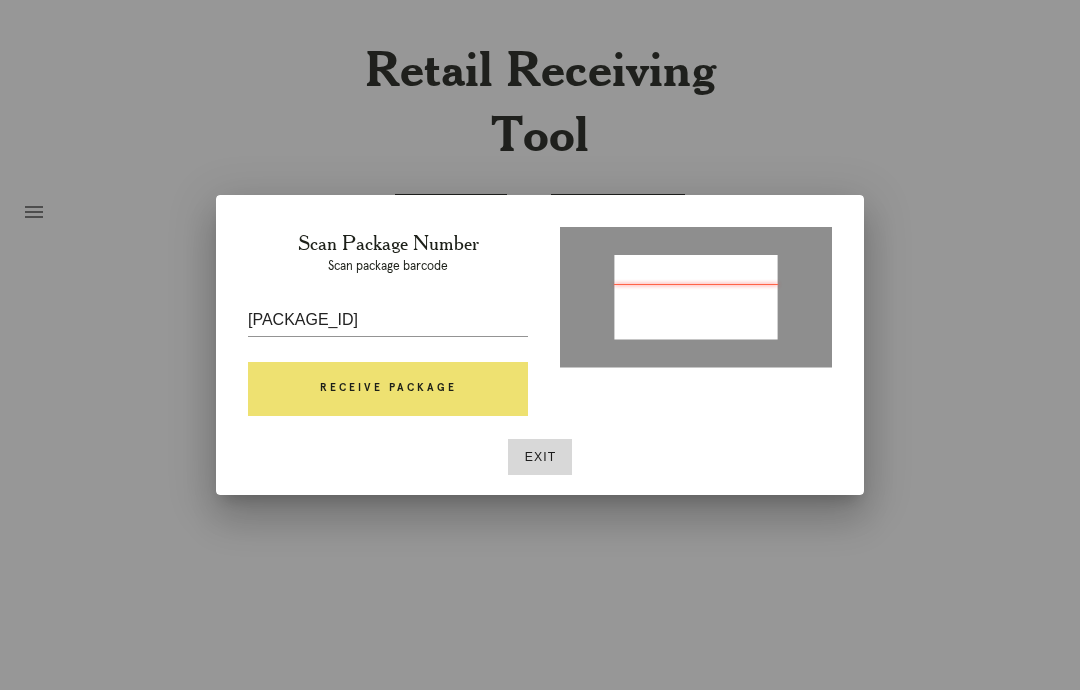 click on "Receive Package" at bounding box center [388, 389] 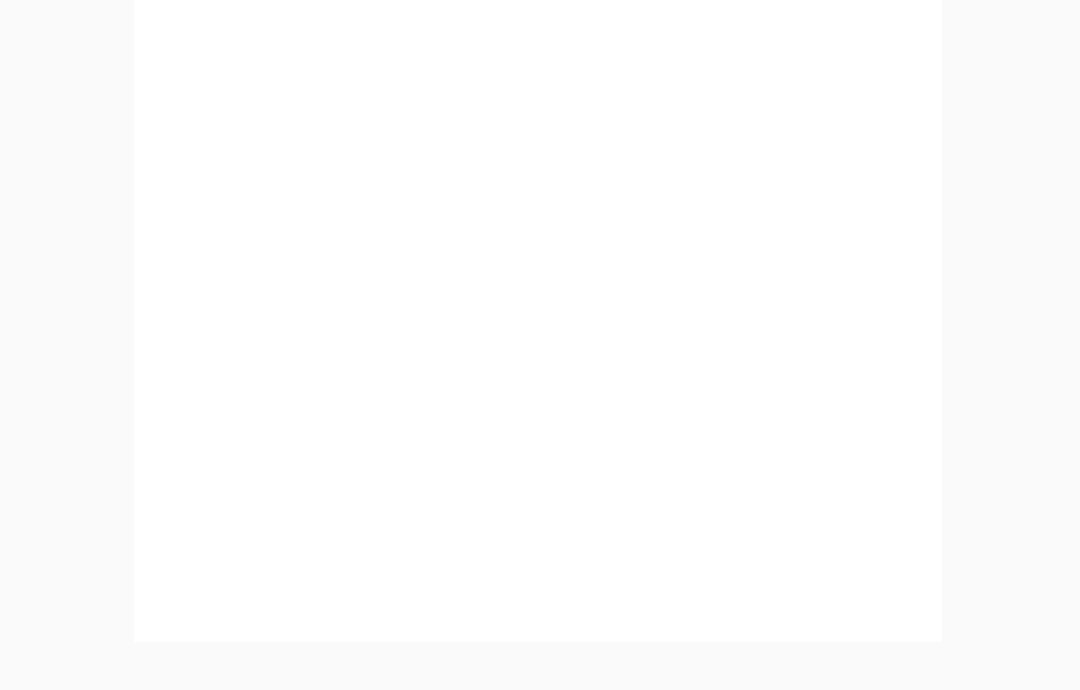 scroll, scrollTop: 939, scrollLeft: 0, axis: vertical 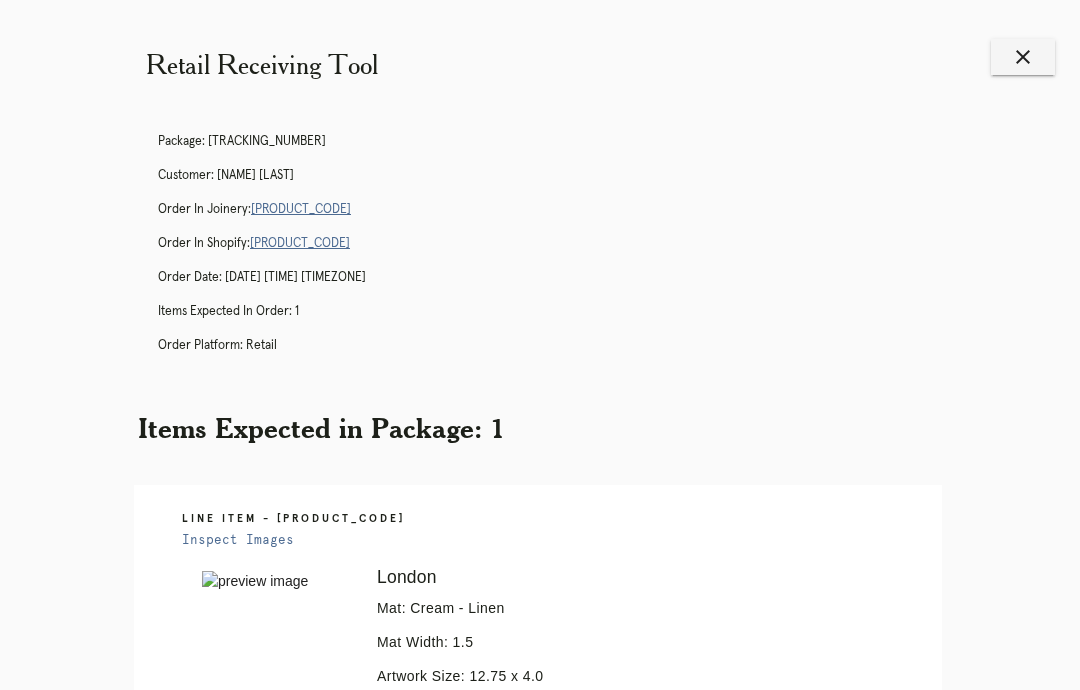click on "close" at bounding box center (1023, 57) 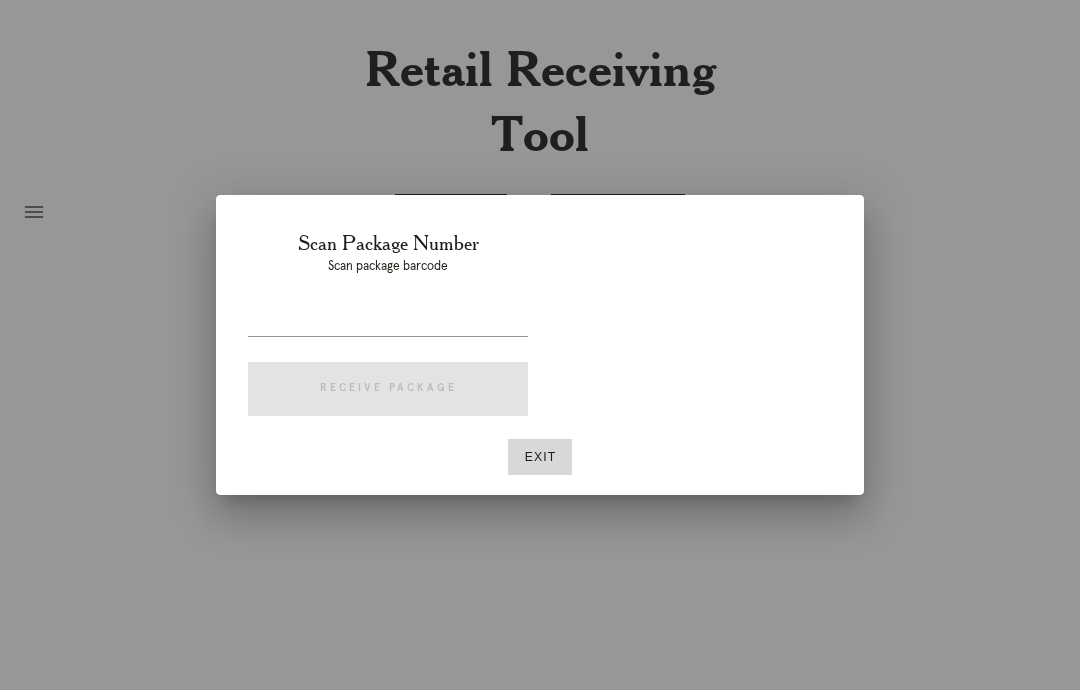 scroll, scrollTop: 0, scrollLeft: 0, axis: both 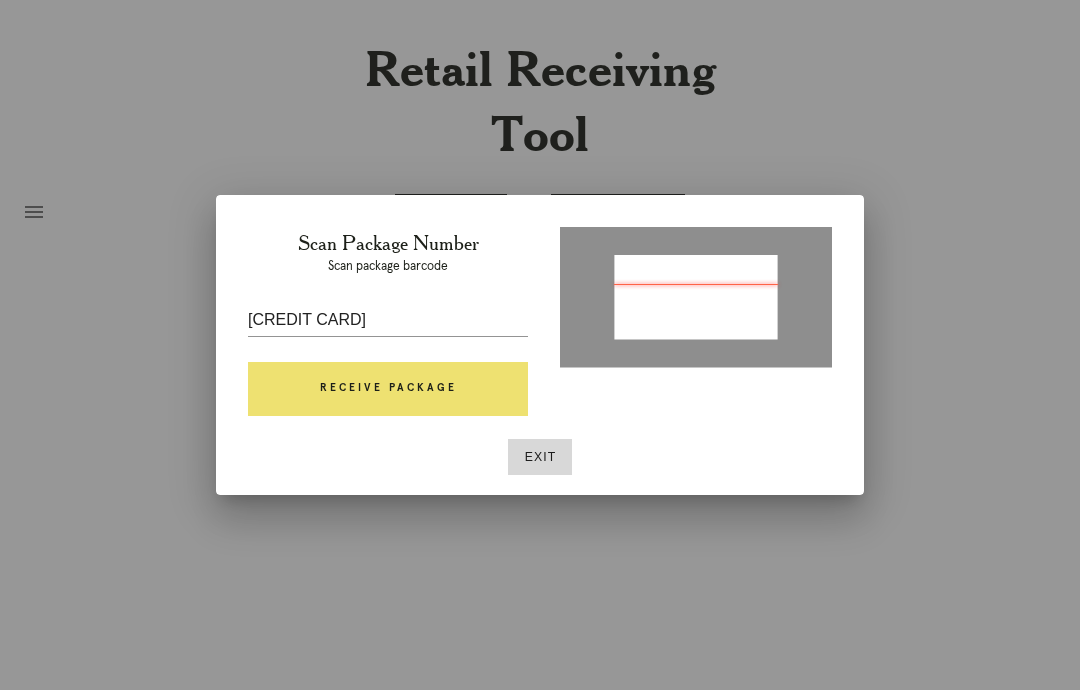 click on "Receive Package" at bounding box center (388, 389) 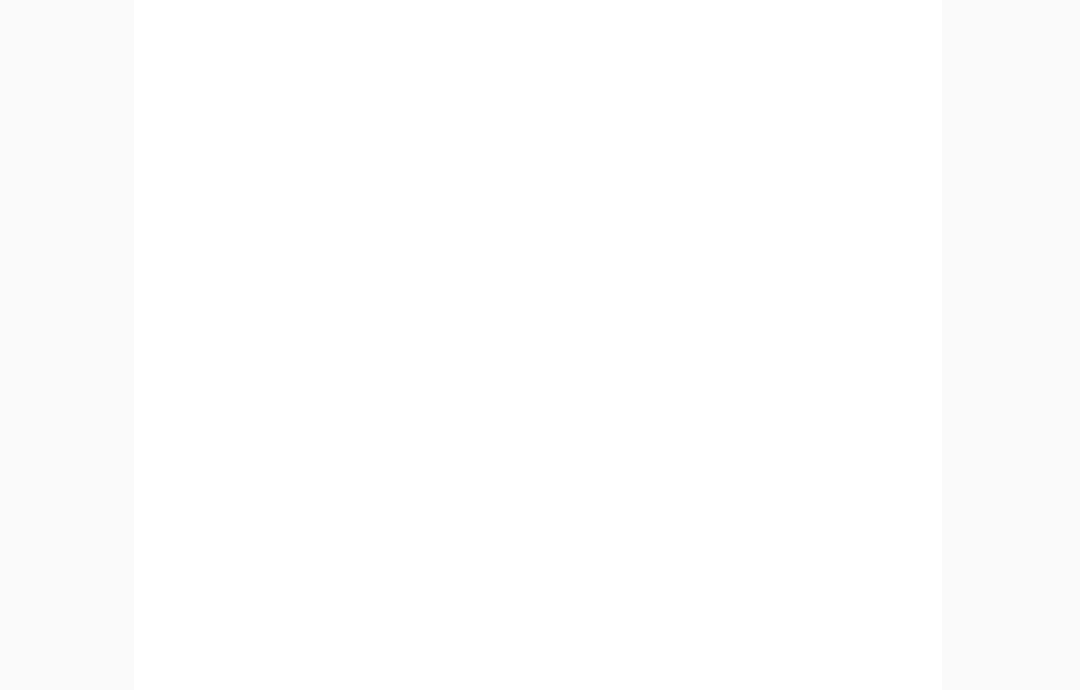 scroll, scrollTop: 859, scrollLeft: 0, axis: vertical 